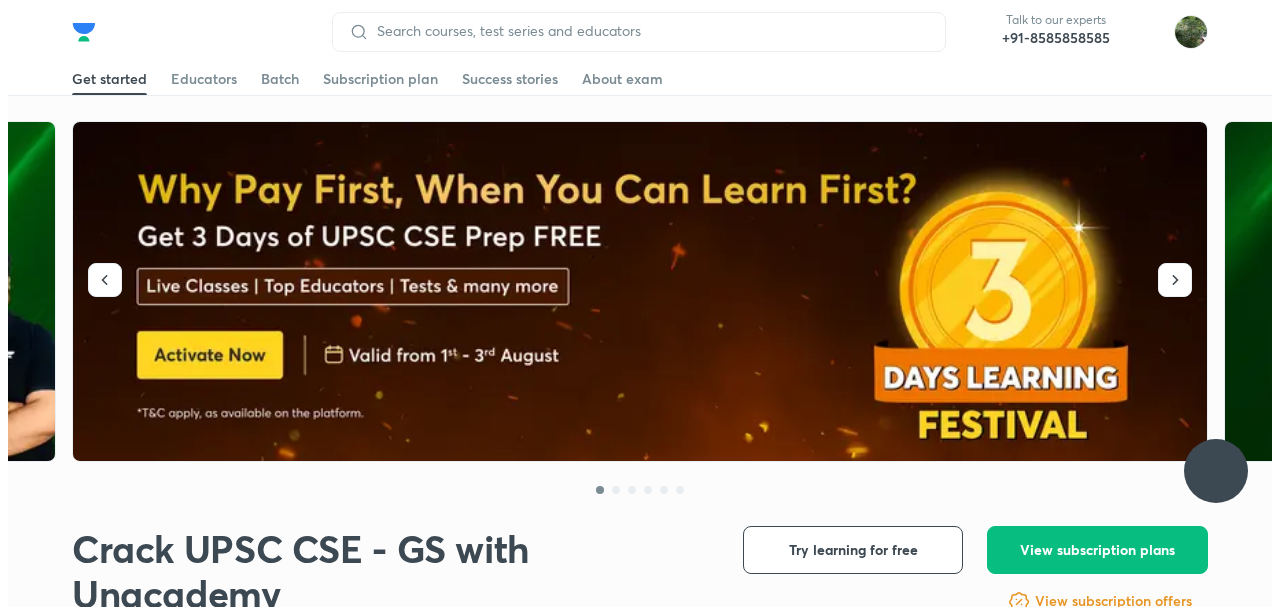 scroll, scrollTop: 0, scrollLeft: 0, axis: both 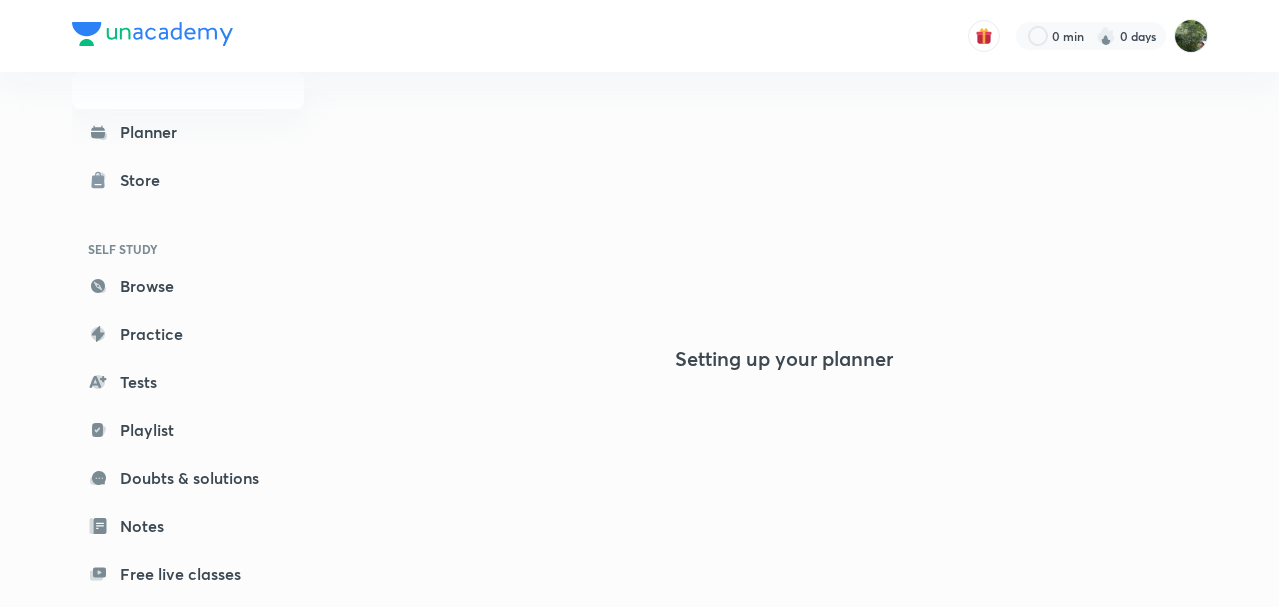 click on "Setting up your planner" at bounding box center (784, 278) 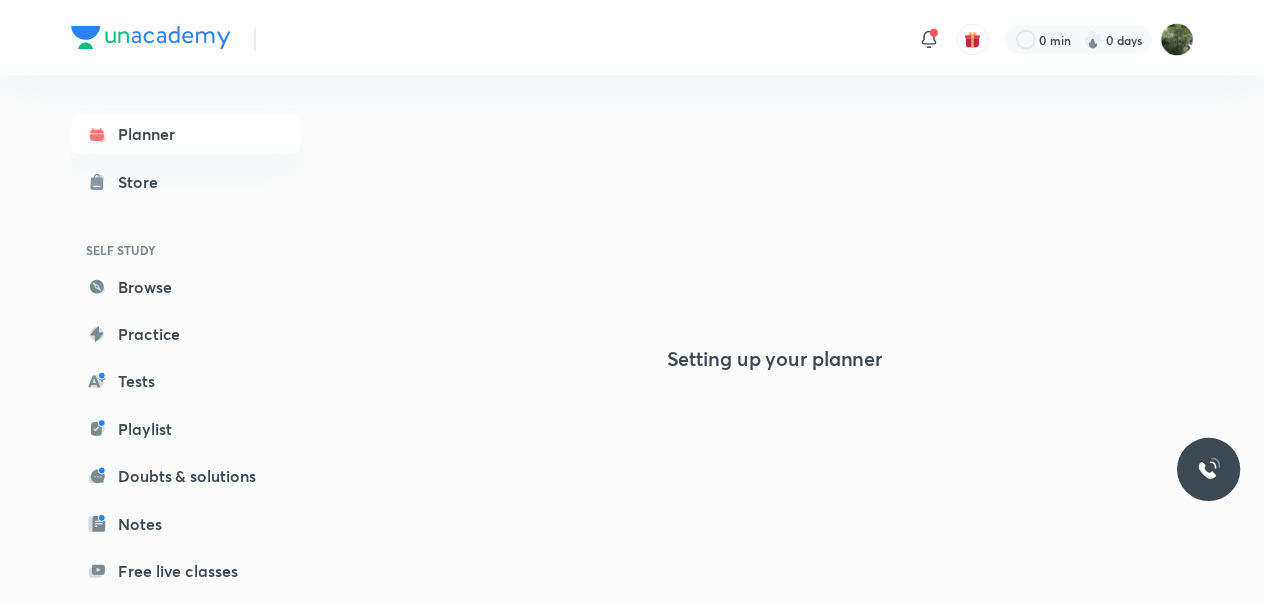 scroll, scrollTop: 0, scrollLeft: 0, axis: both 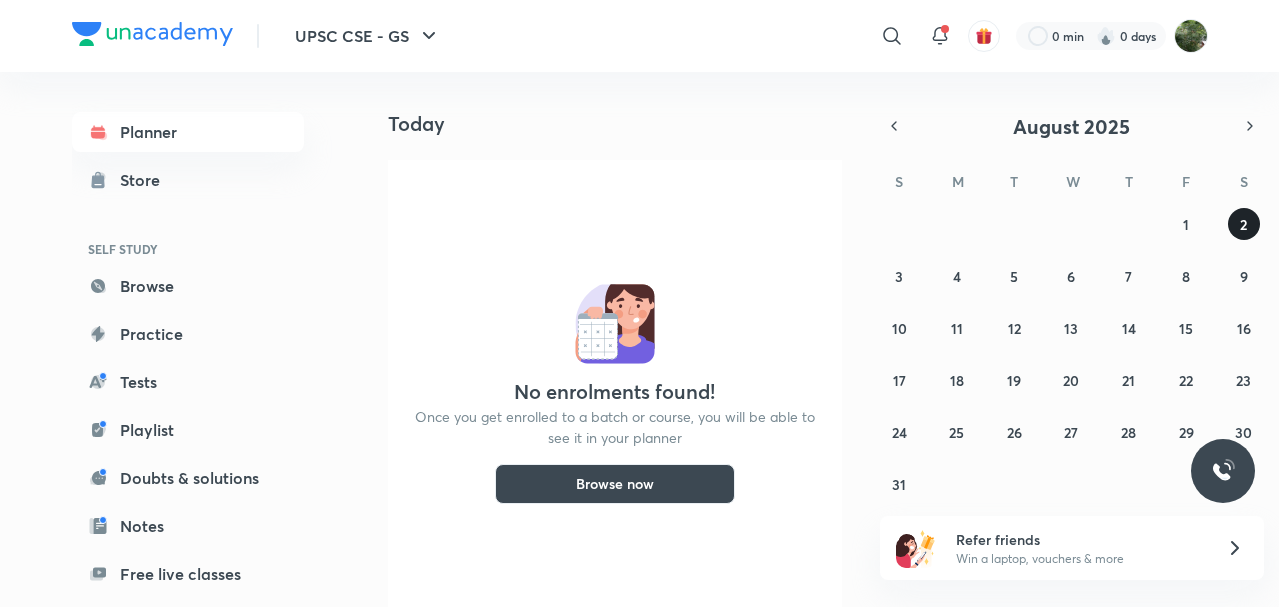 click on "2" at bounding box center [1243, 224] 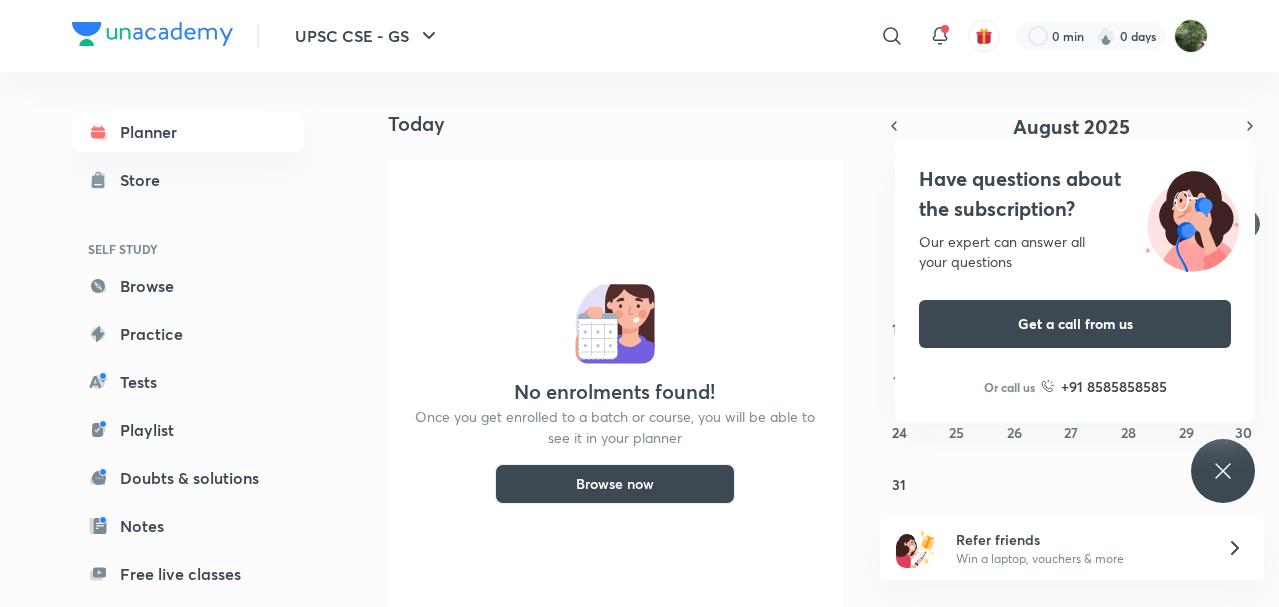 click on "Browse now" at bounding box center [615, 484] 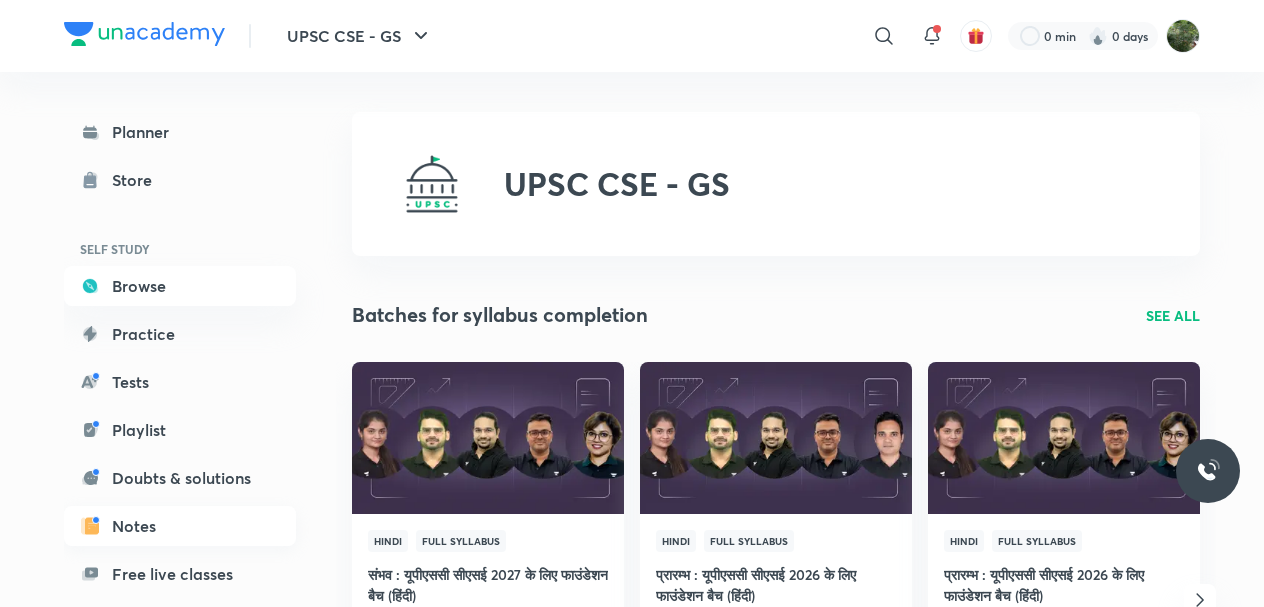 click on "Notes" at bounding box center [180, 526] 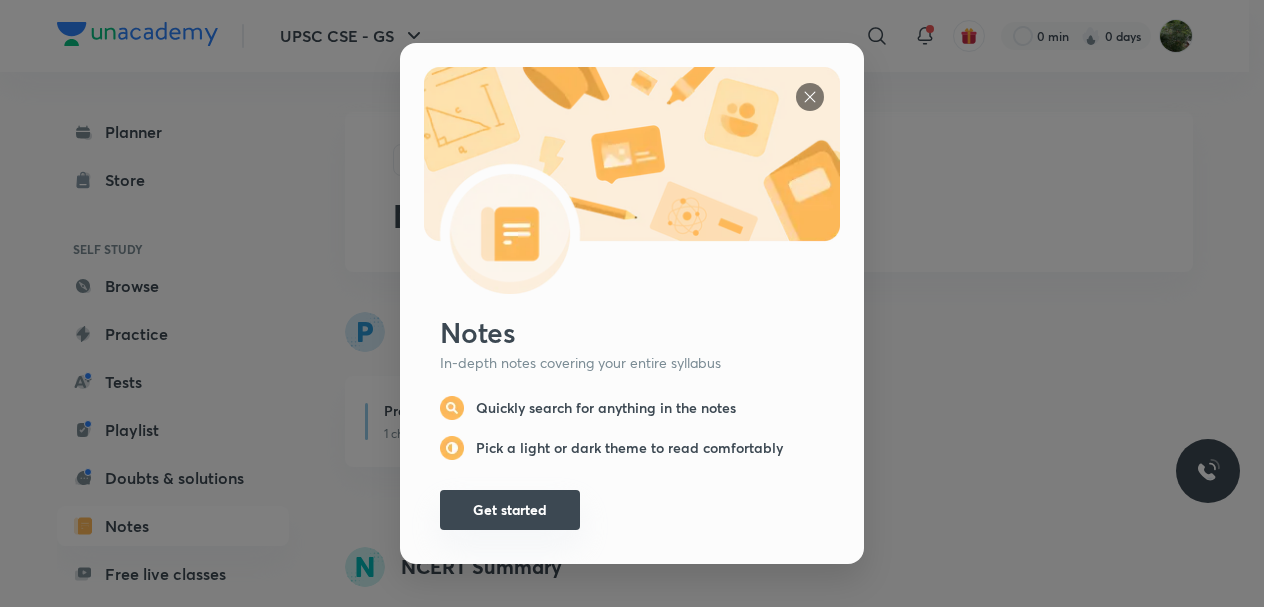 click on "Get started" at bounding box center [510, 510] 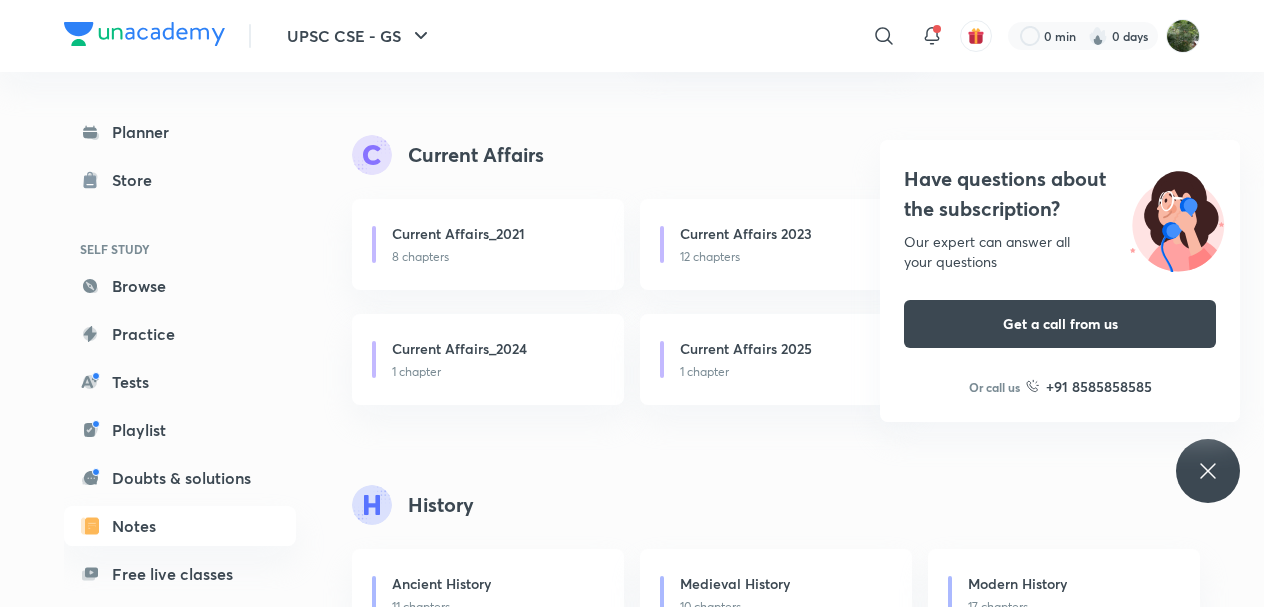 scroll, scrollTop: 1101, scrollLeft: 0, axis: vertical 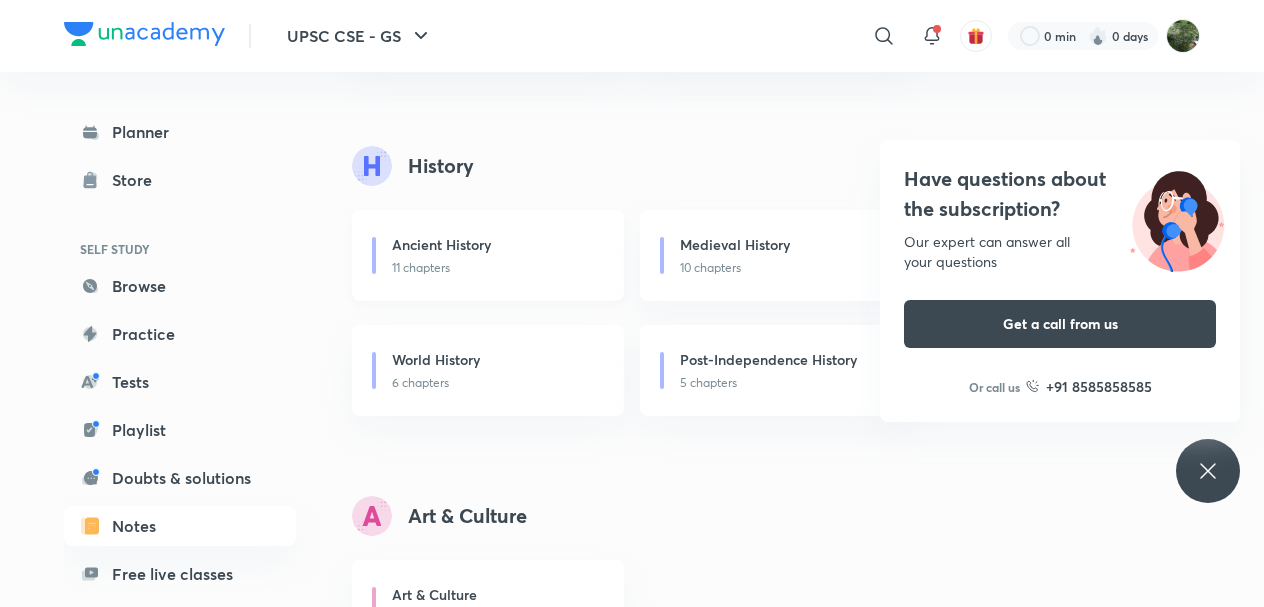 click on "Ancient History" at bounding box center (441, 244) 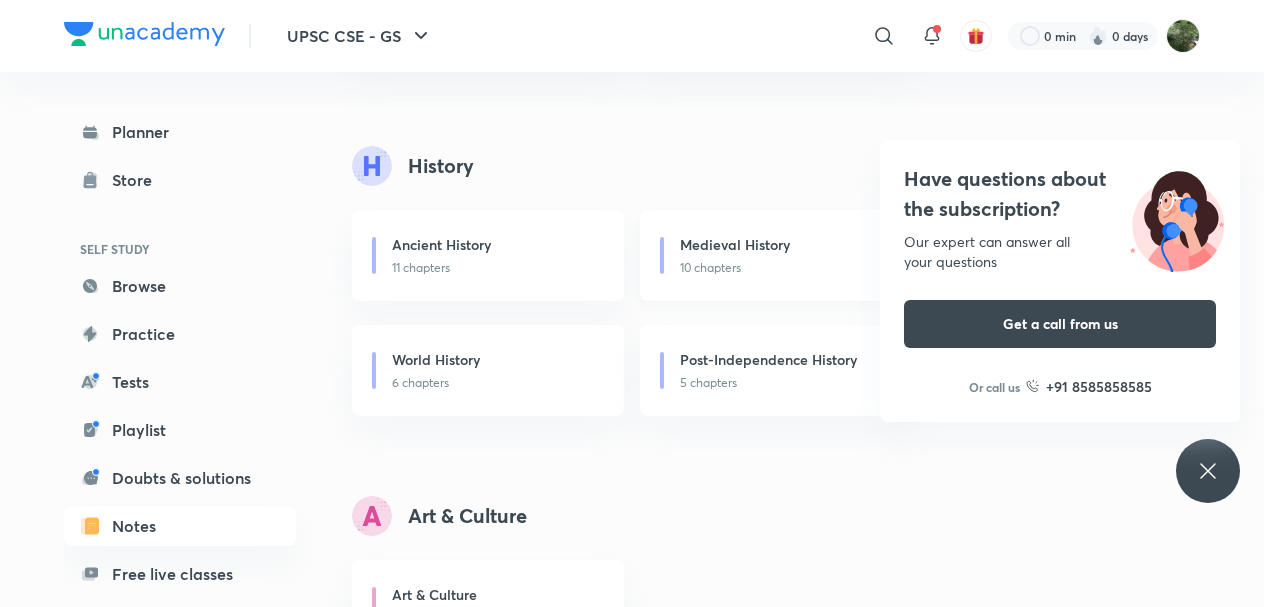 click on "10 chapters" at bounding box center [784, 268] 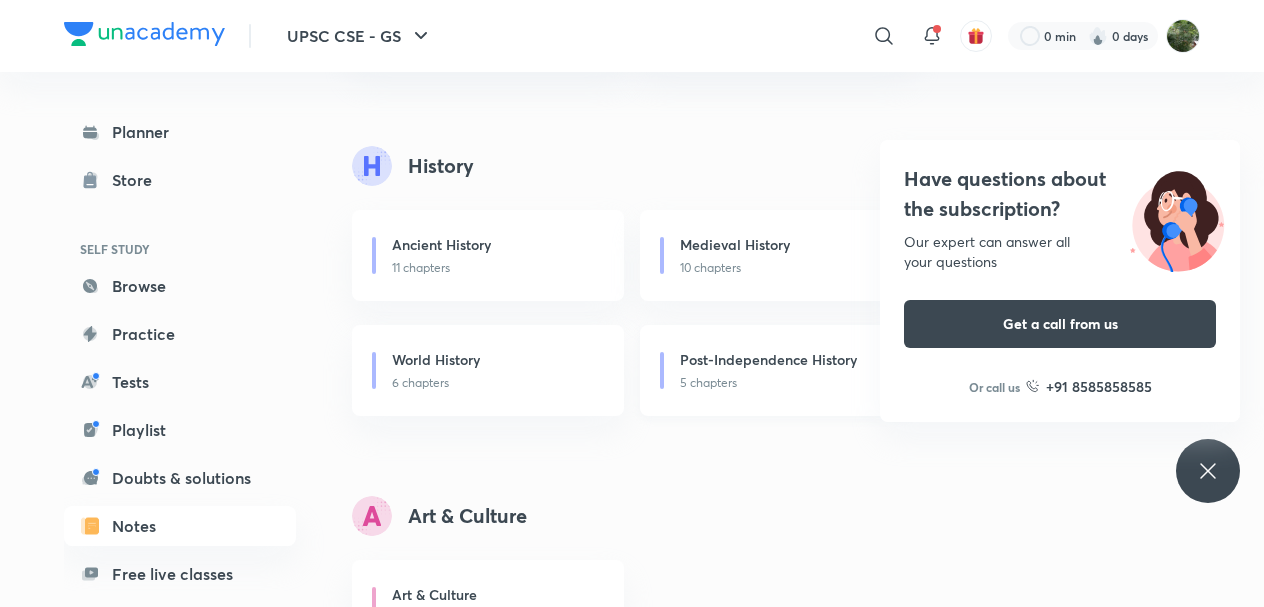 click on "Post-Independence History" at bounding box center (768, 359) 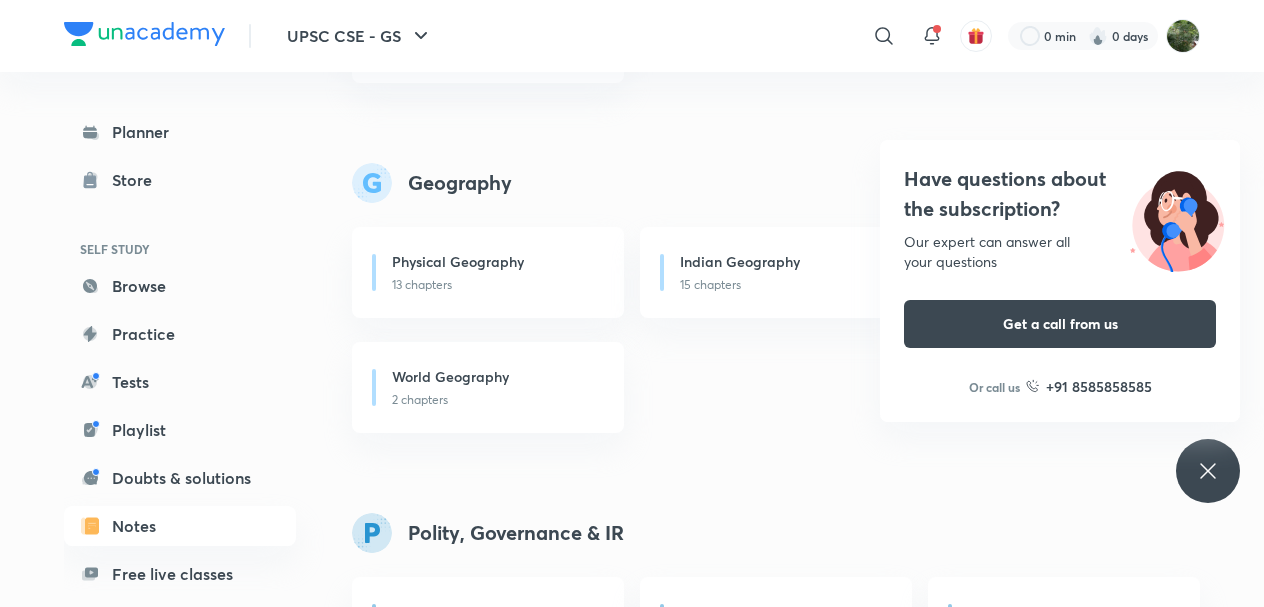 scroll, scrollTop: 1670, scrollLeft: 0, axis: vertical 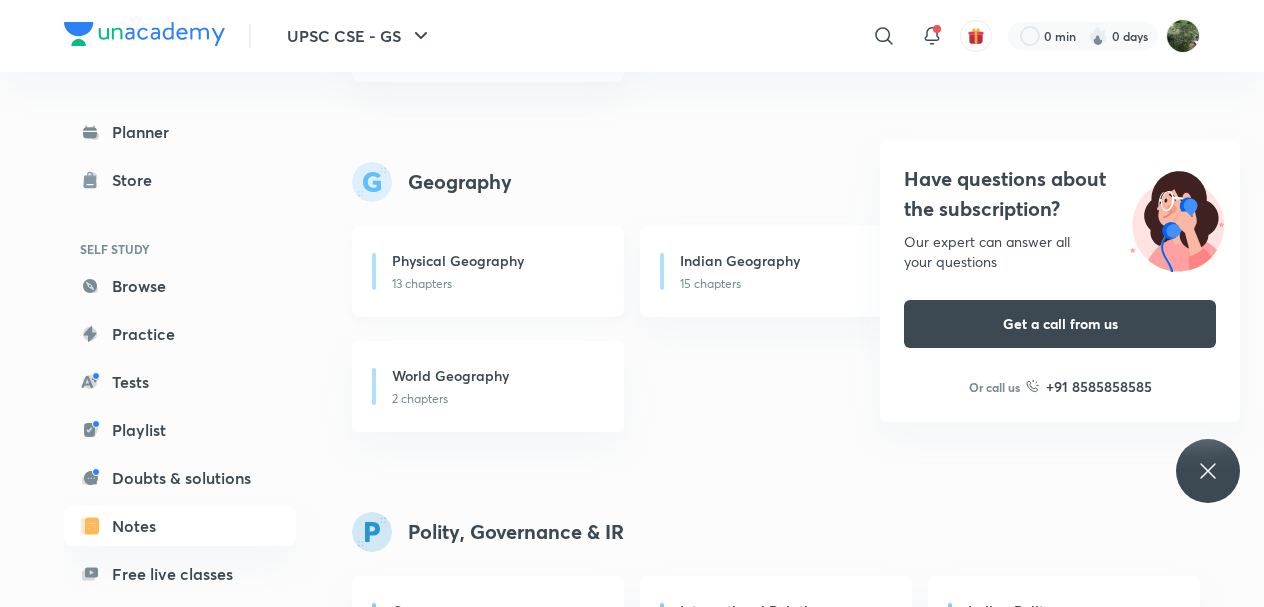 click on "Physical Geography" at bounding box center [458, 260] 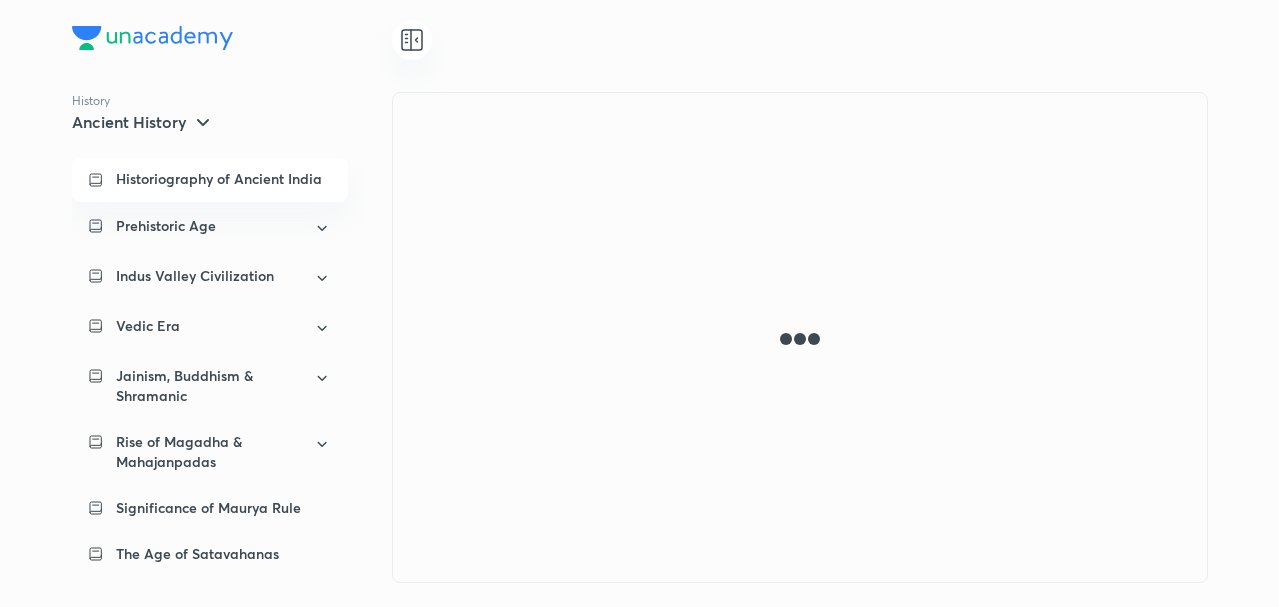 scroll, scrollTop: 0, scrollLeft: 0, axis: both 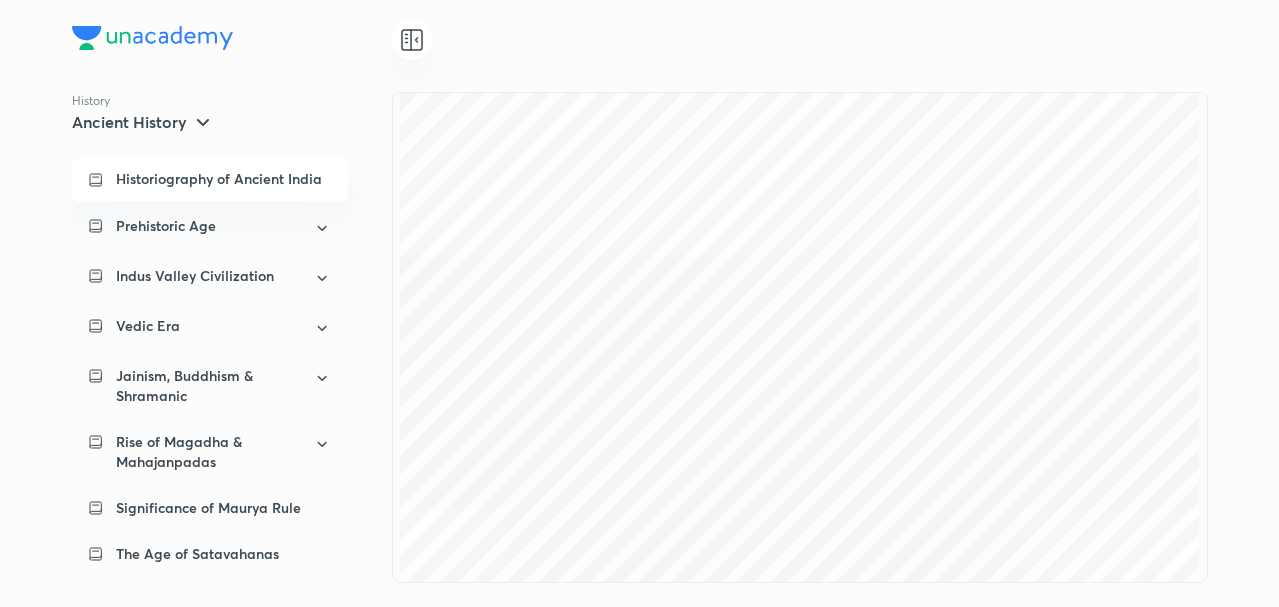 click on "Historiography of Ancient India" at bounding box center (219, 179) 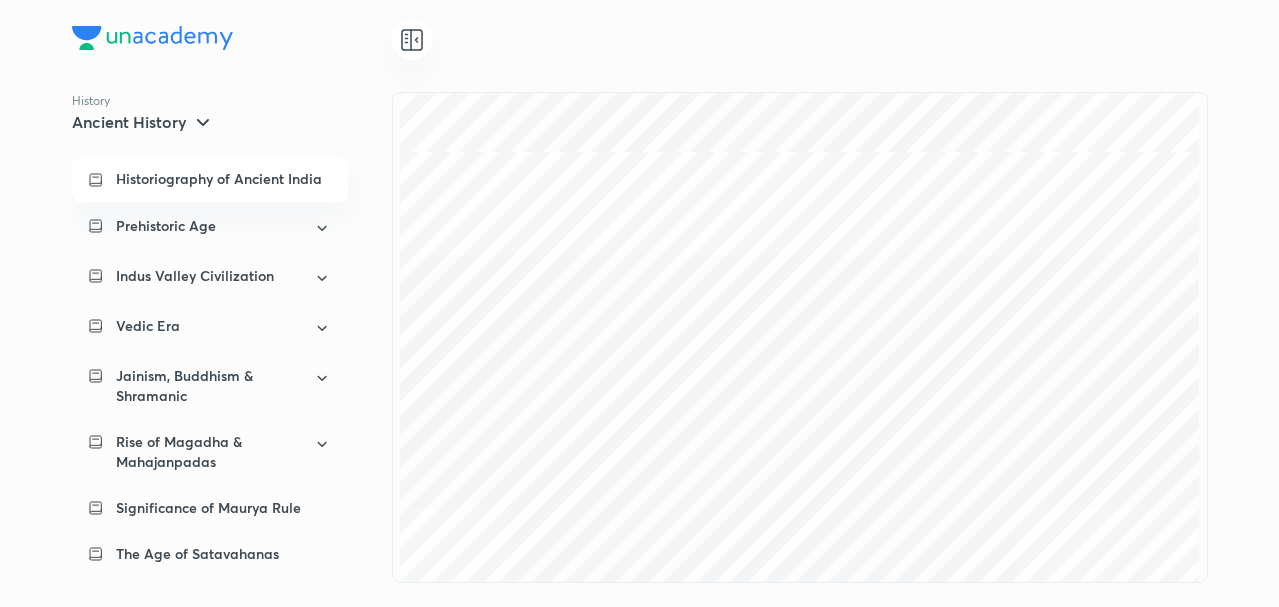 scroll, scrollTop: 0, scrollLeft: 0, axis: both 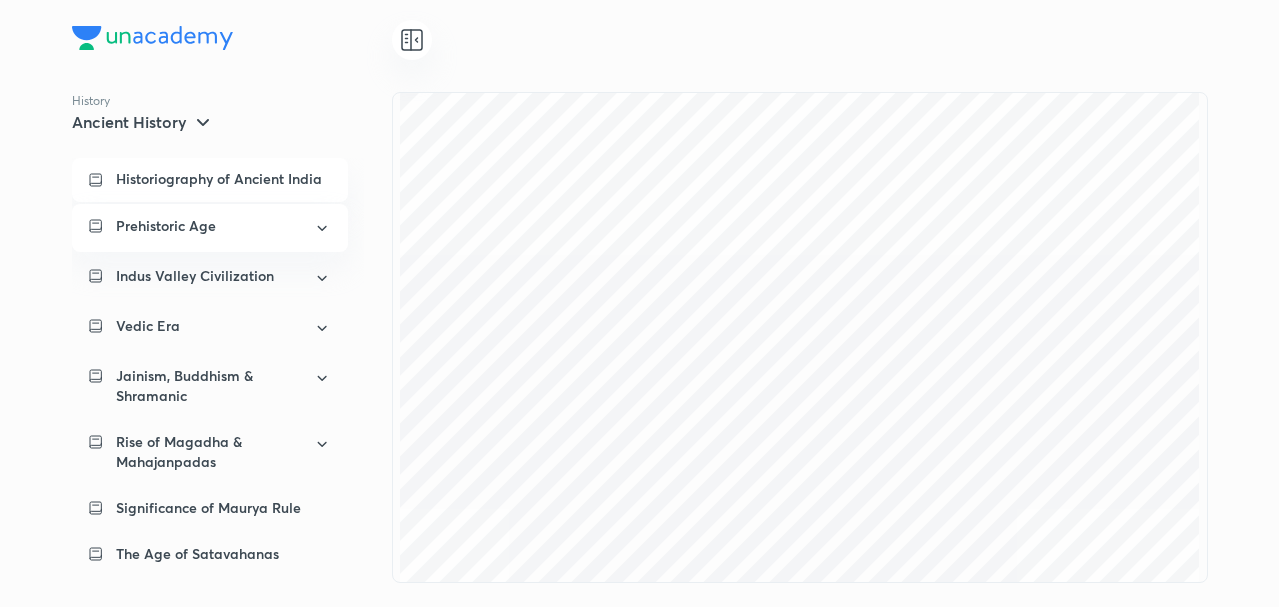 click on "Prehistoric Age" at bounding box center [166, 226] 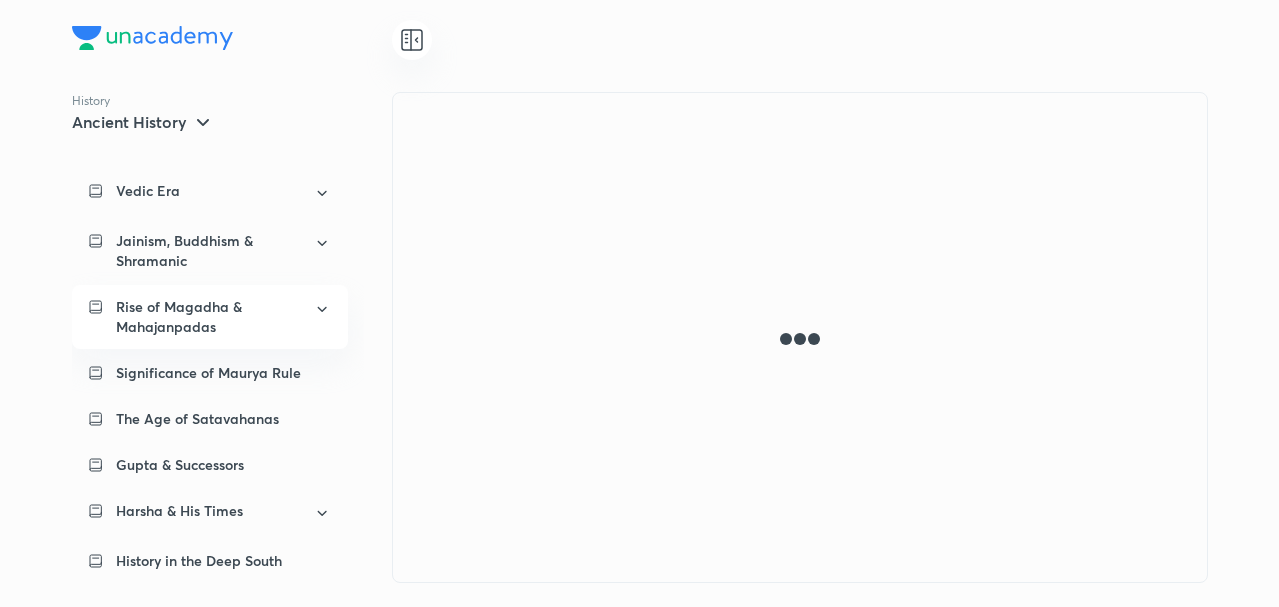 scroll, scrollTop: 0, scrollLeft: 0, axis: both 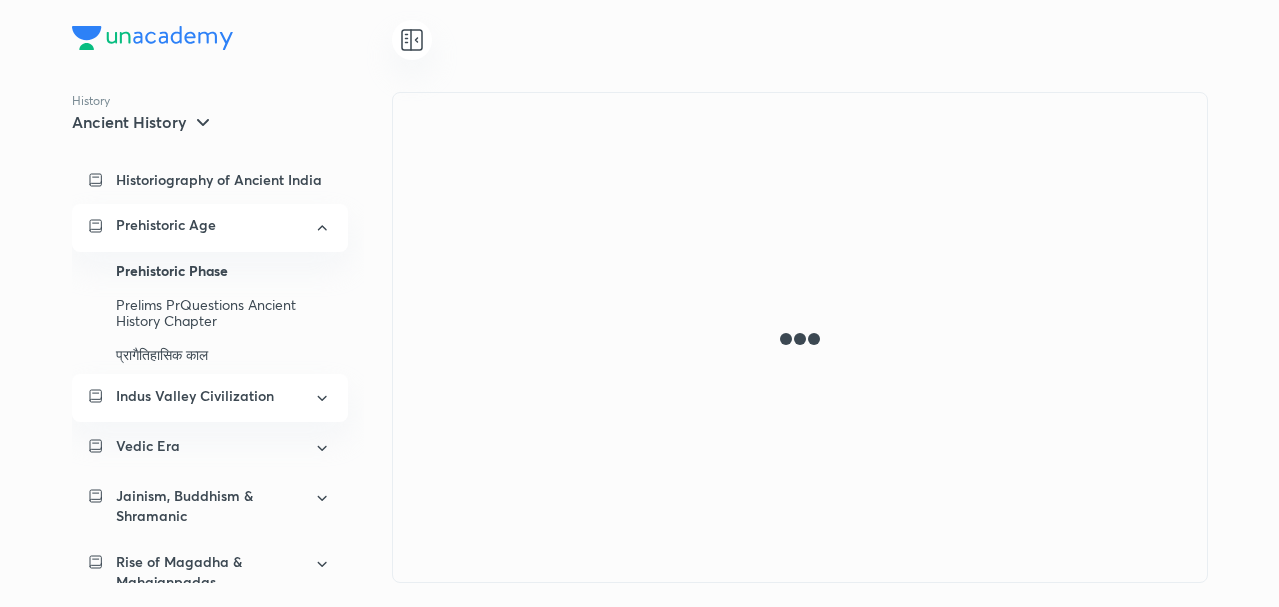 click on "Indus Valley Civilization" at bounding box center [195, 396] 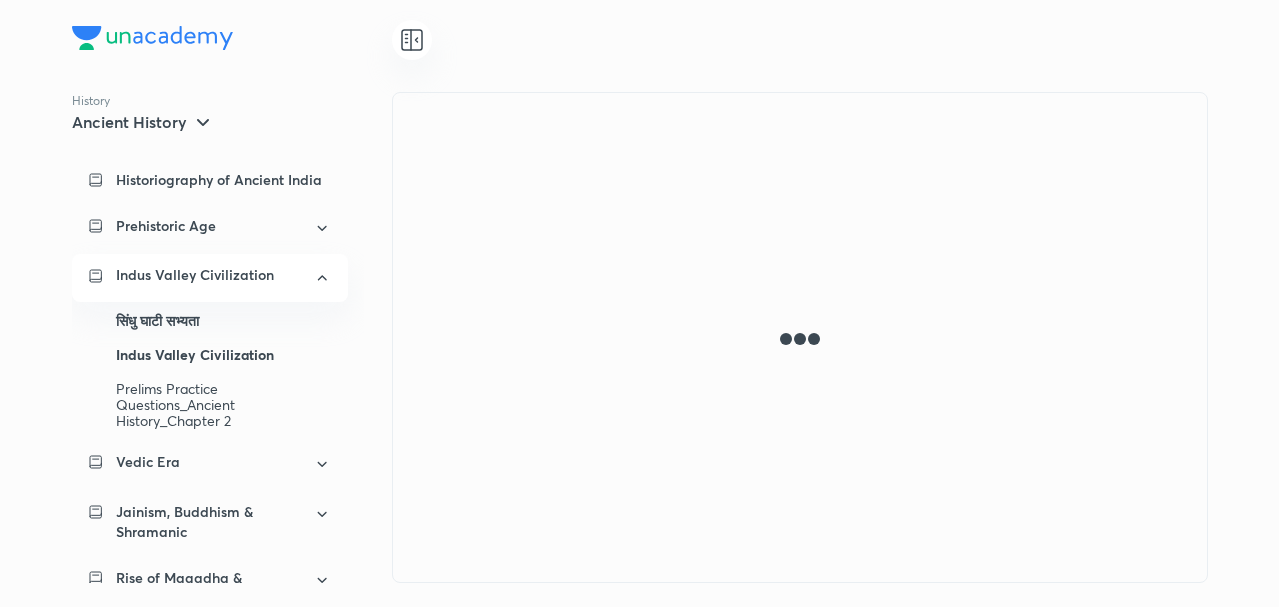 click on "Indus Valley Civilization" at bounding box center [224, 355] 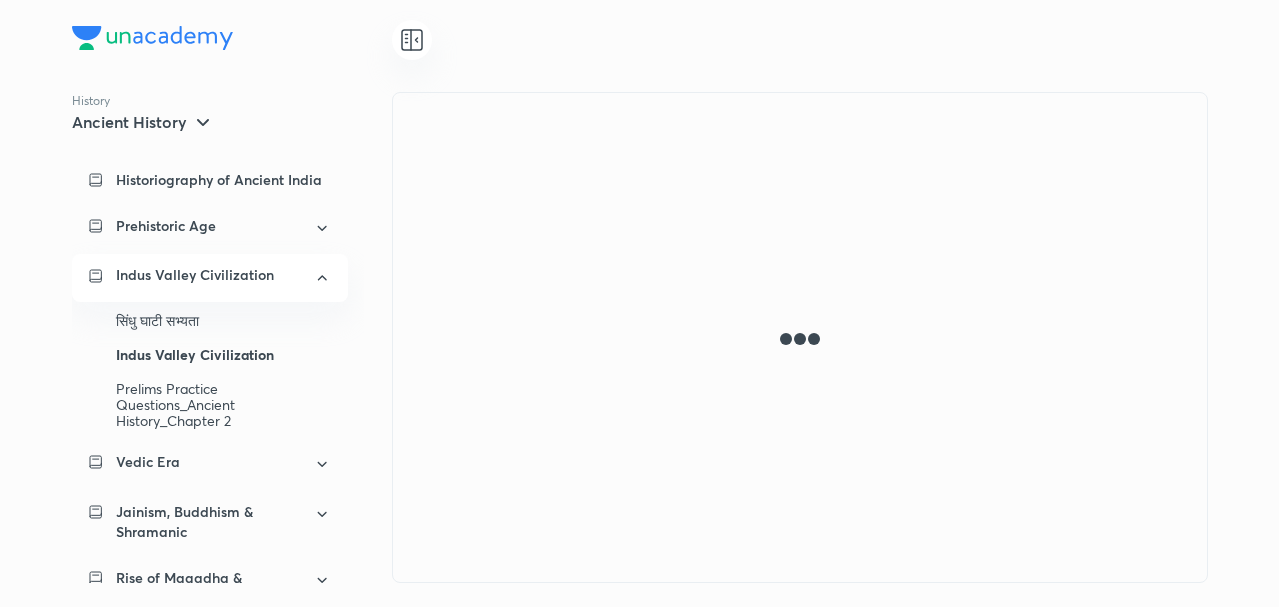 click on "Indus Valley Civilization" at bounding box center (224, 355) 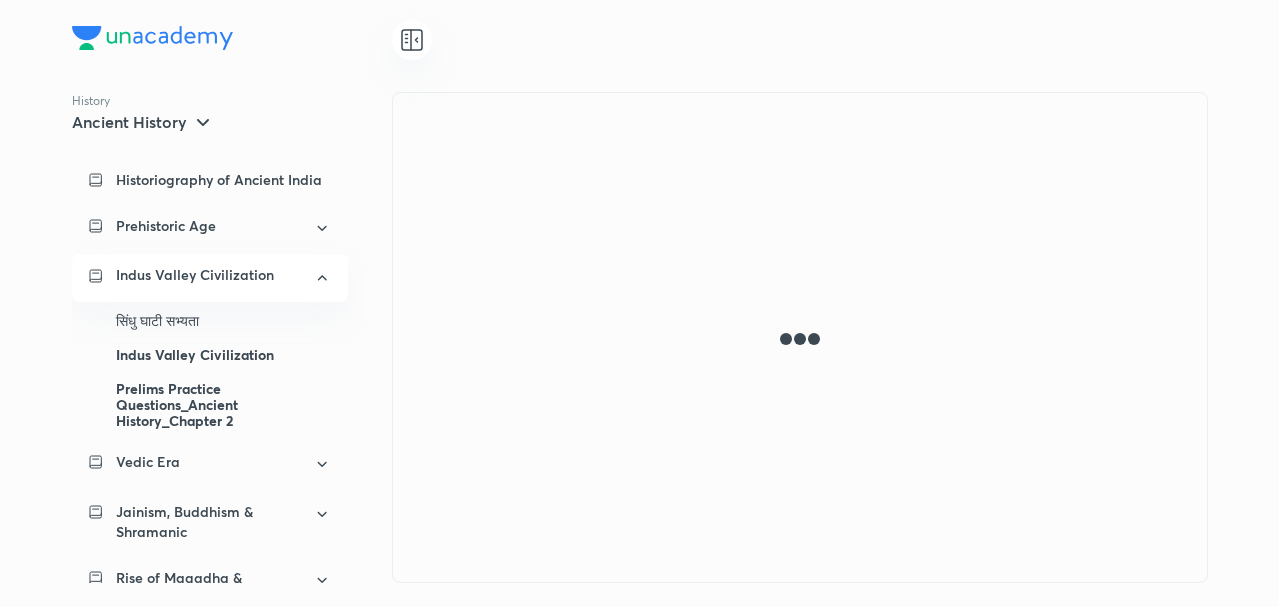 click on "Prelims Practice Questions_Ancient History_Chapter 2" at bounding box center (224, 405) 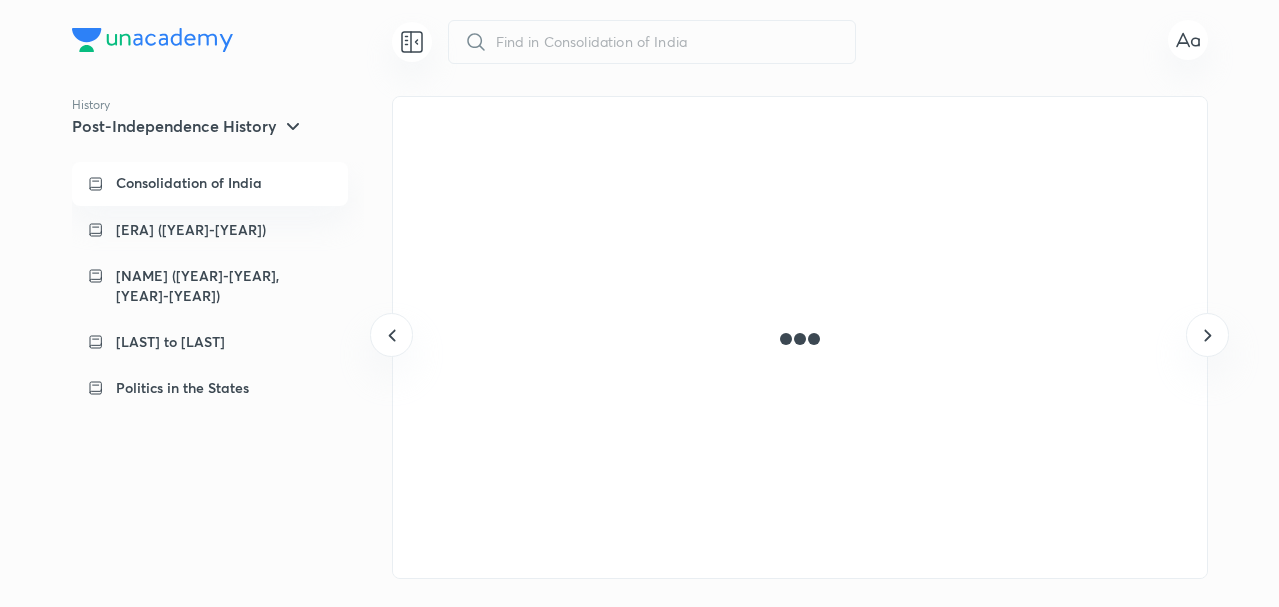scroll, scrollTop: 0, scrollLeft: 0, axis: both 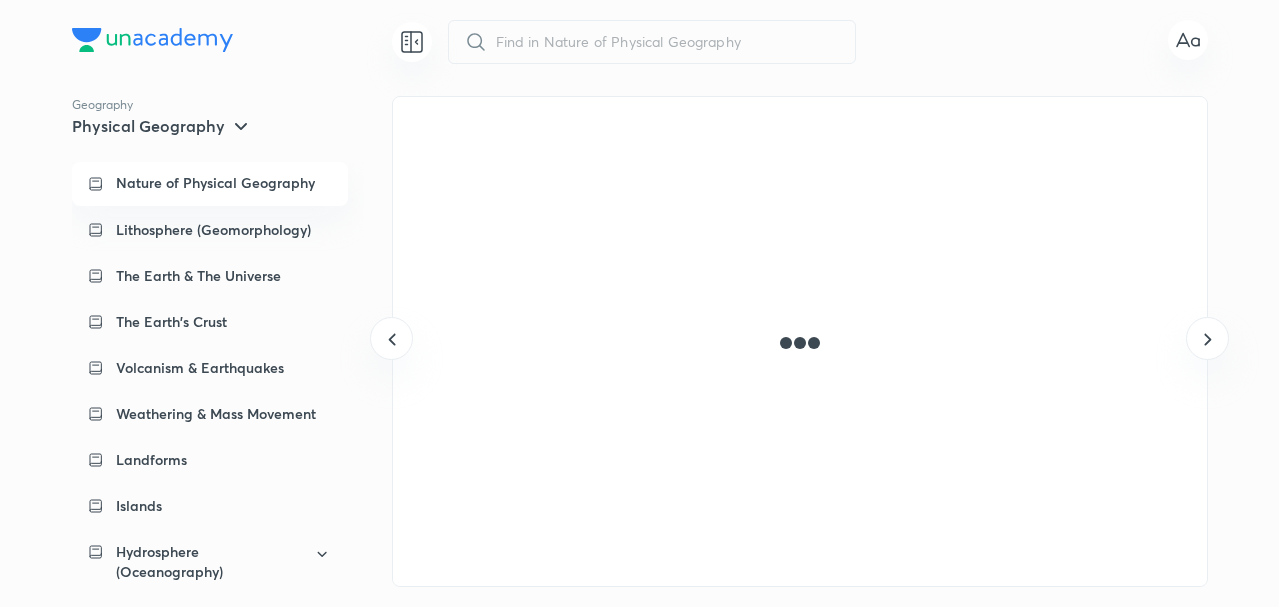 click on "Nature of Physical Geography" at bounding box center [215, 183] 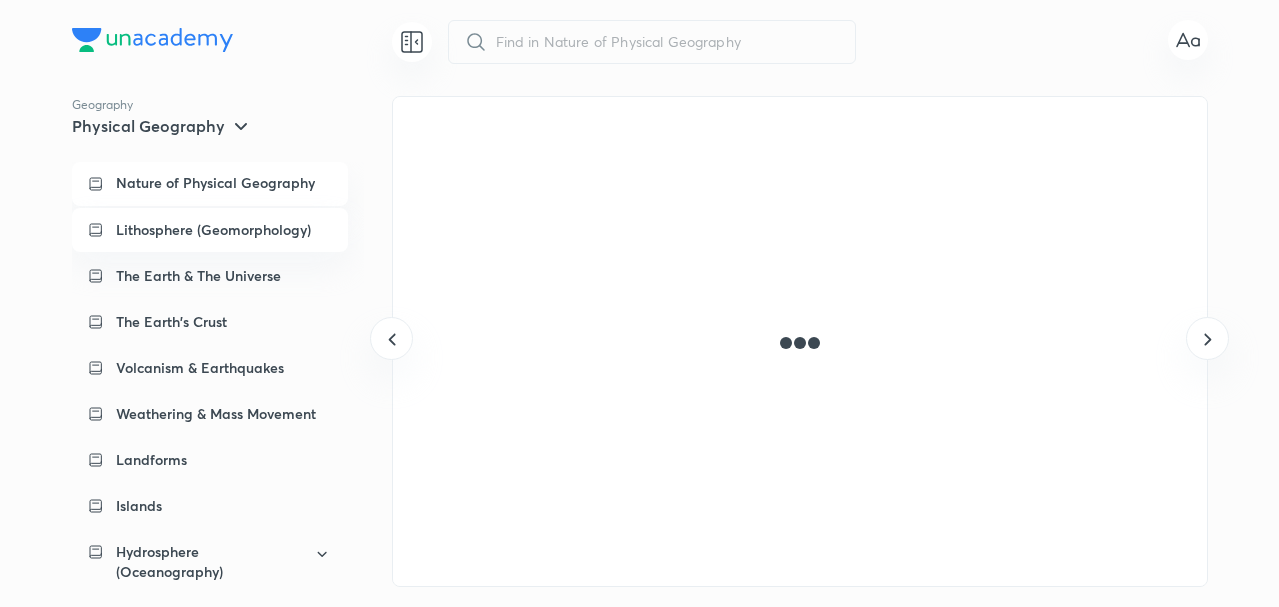 click on "Lithosphere (Geomorphology)" at bounding box center (213, 230) 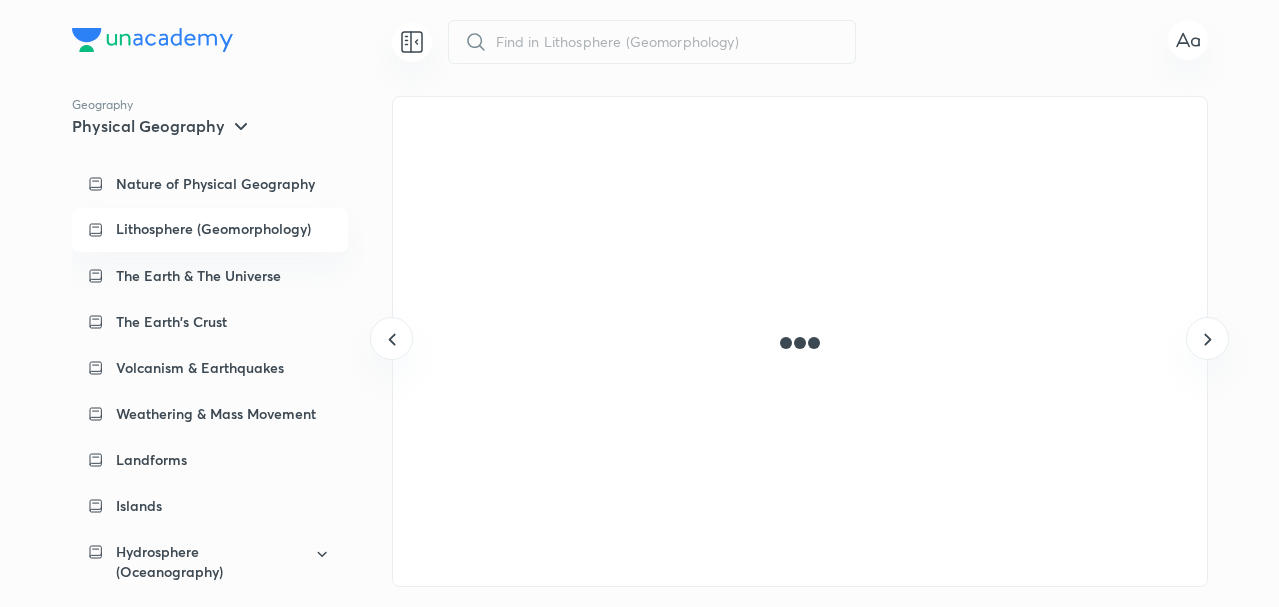 click on "Lithosphere (Geomorphology)" at bounding box center [213, 229] 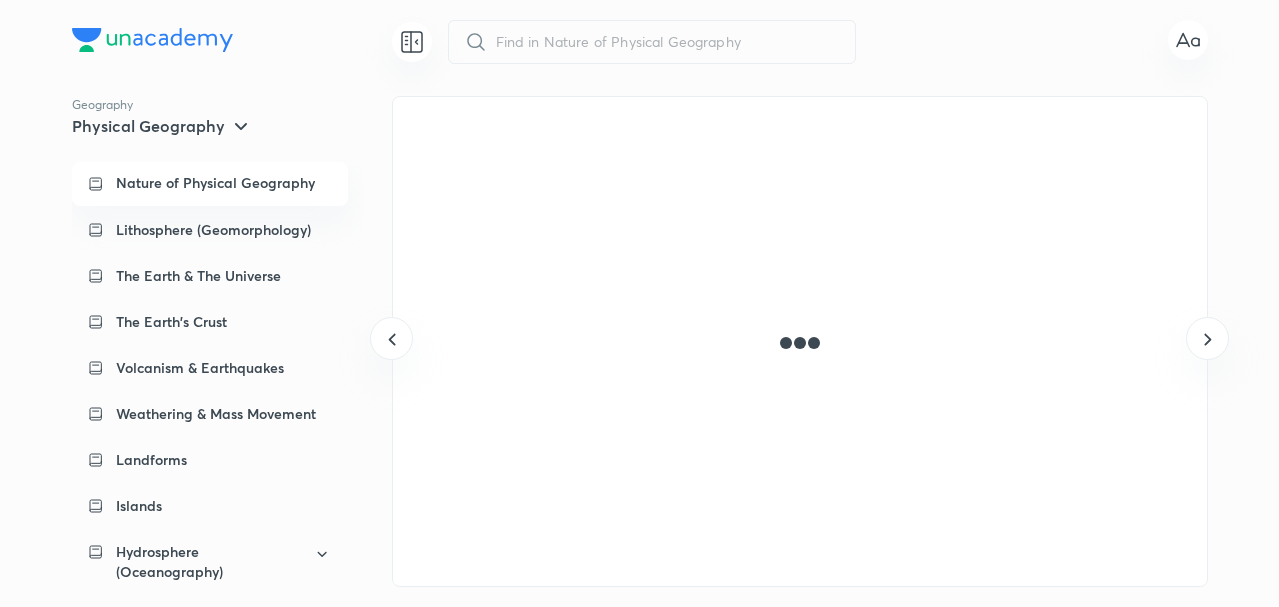 scroll, scrollTop: 0, scrollLeft: 0, axis: both 